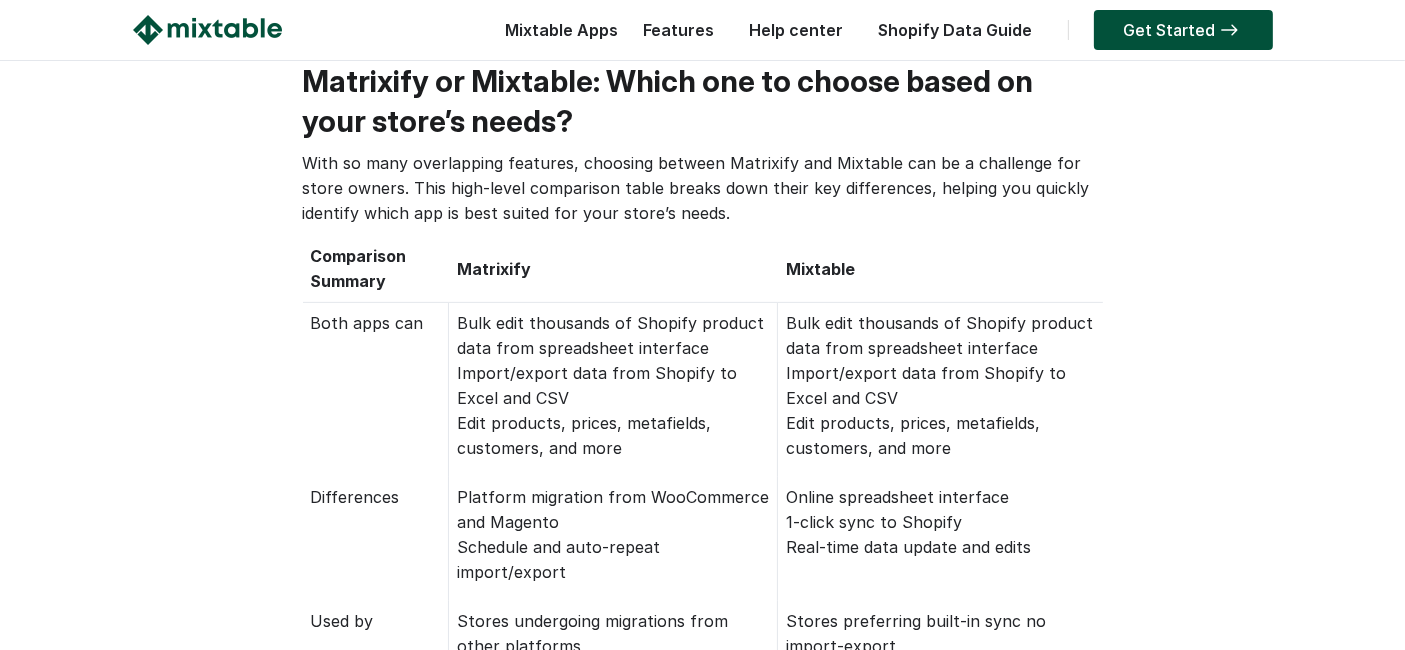 scroll, scrollTop: 681, scrollLeft: 0, axis: vertical 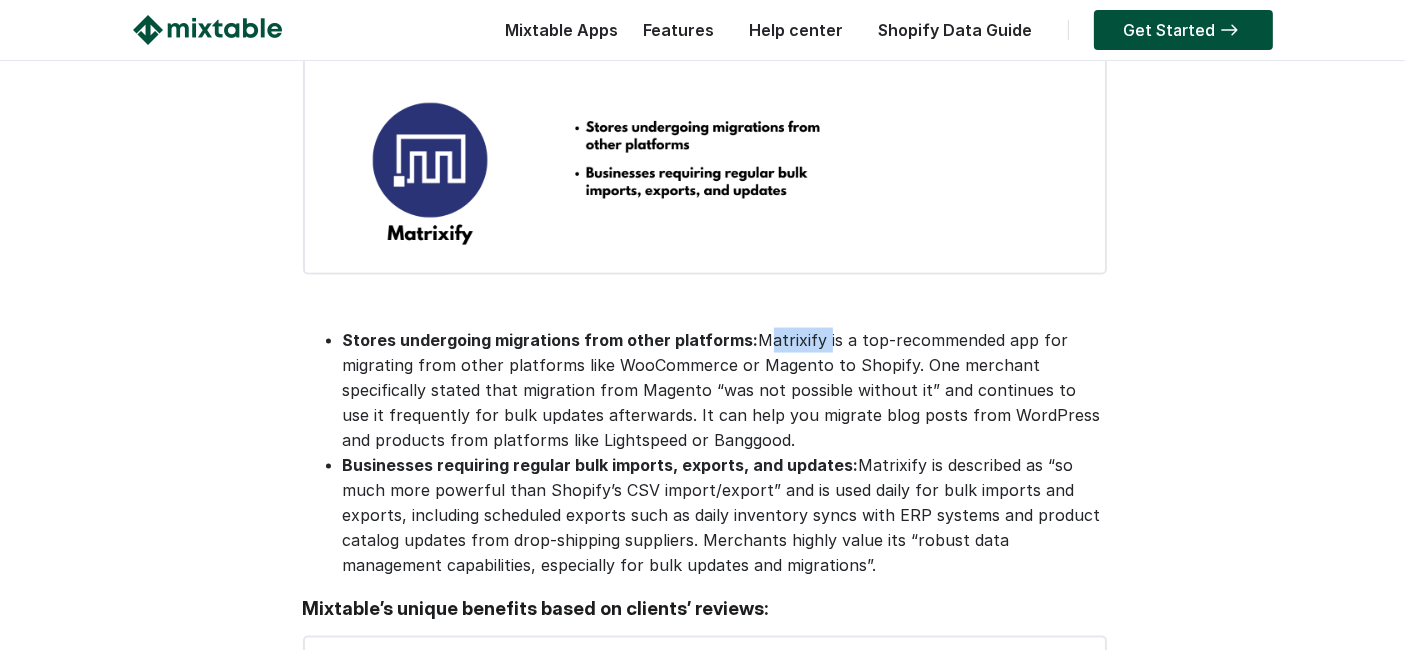 drag, startPoint x: 752, startPoint y: 291, endPoint x: 813, endPoint y: 288, distance: 61.073727 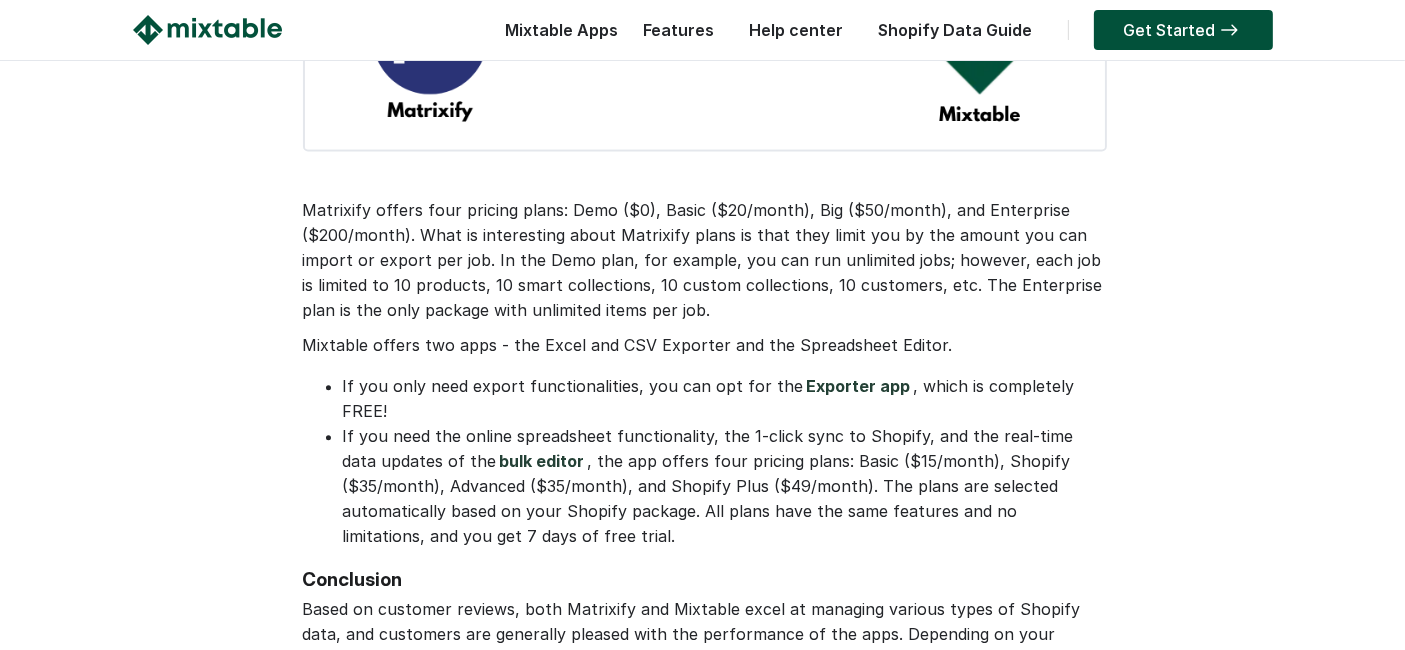 scroll, scrollTop: 4414, scrollLeft: 0, axis: vertical 